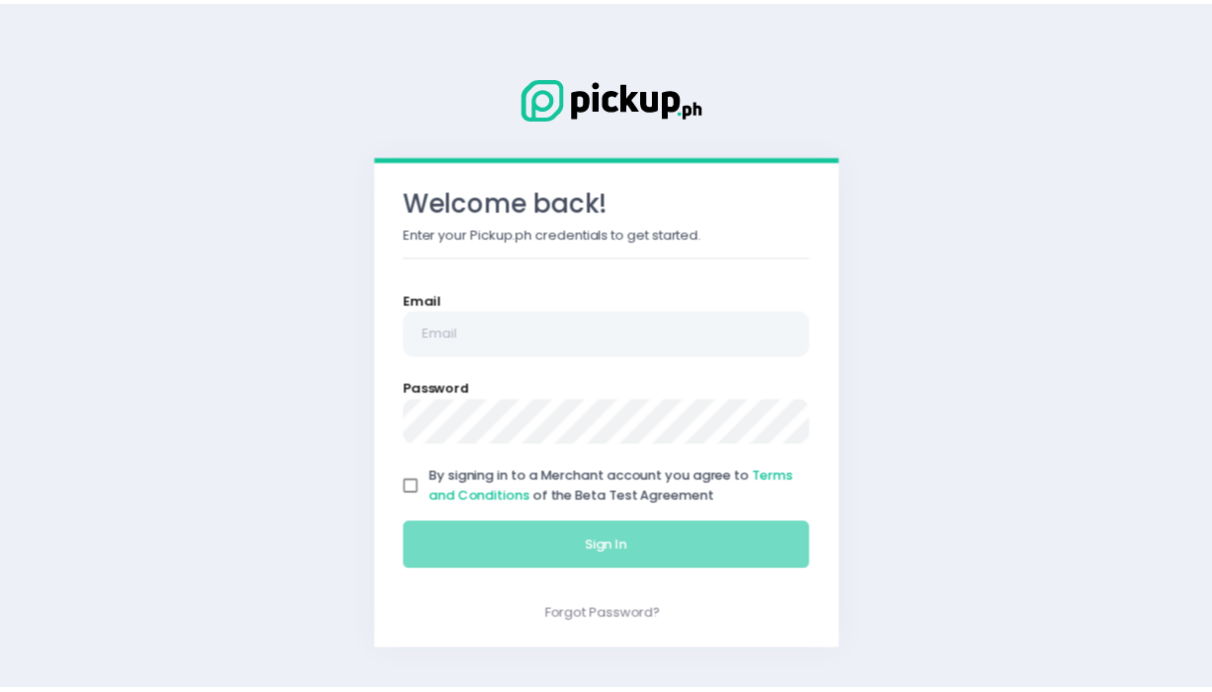 scroll, scrollTop: 0, scrollLeft: 0, axis: both 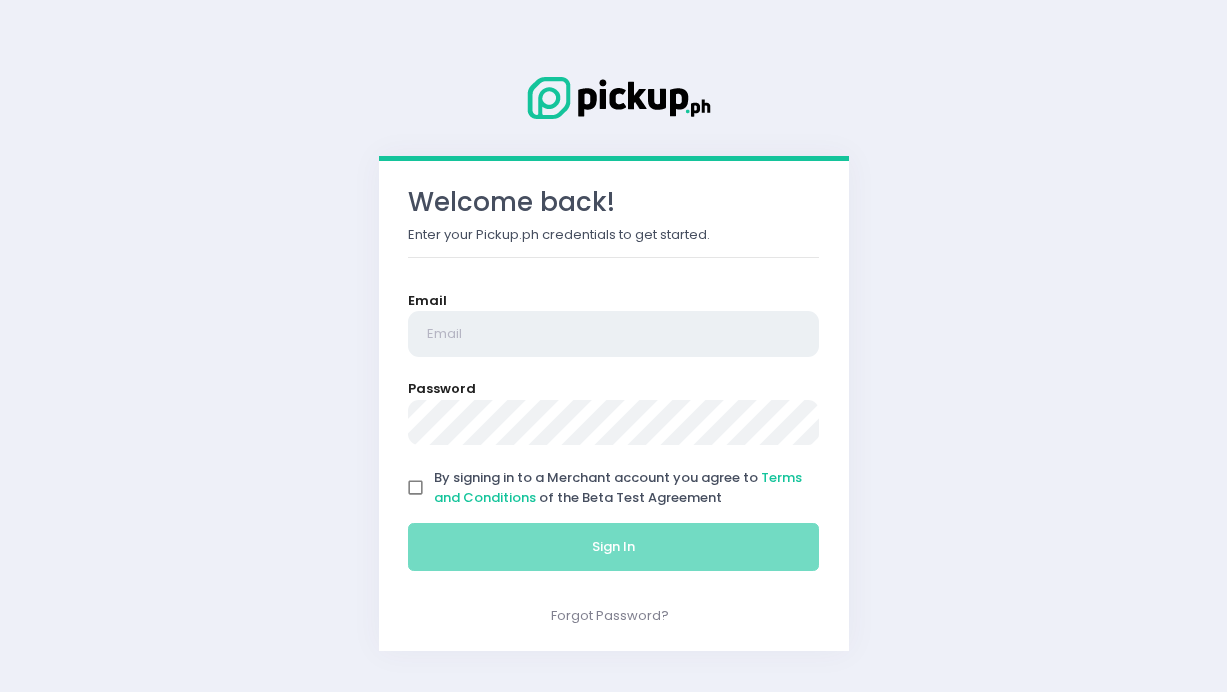 click at bounding box center [614, 334] 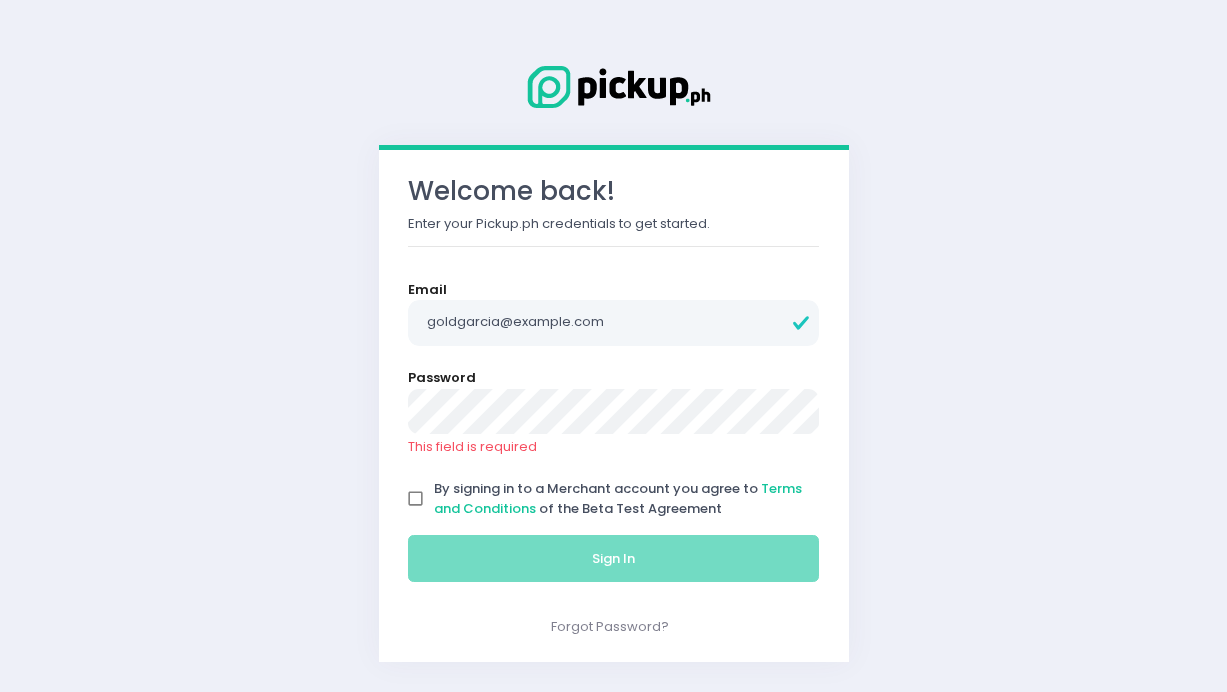 click on "By signing in to a Merchant account you agree to   Terms and Conditions   of the Beta Test Agreement" at bounding box center (416, 499) 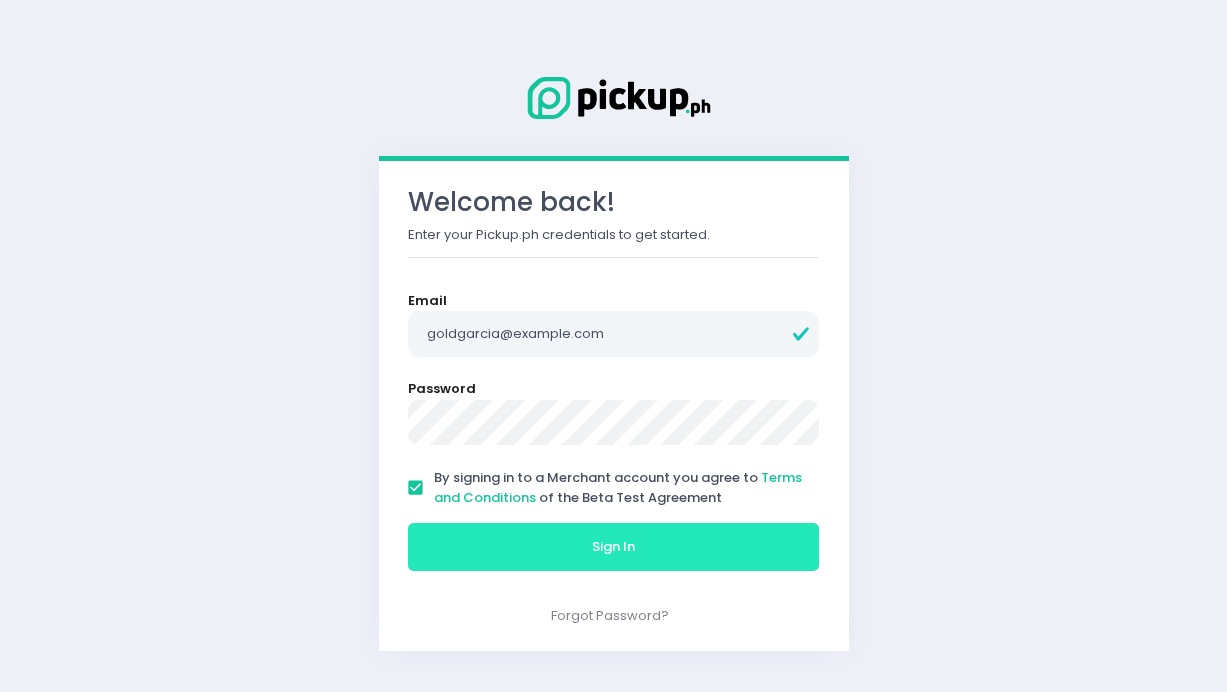 click on "Sign In" at bounding box center (614, 547) 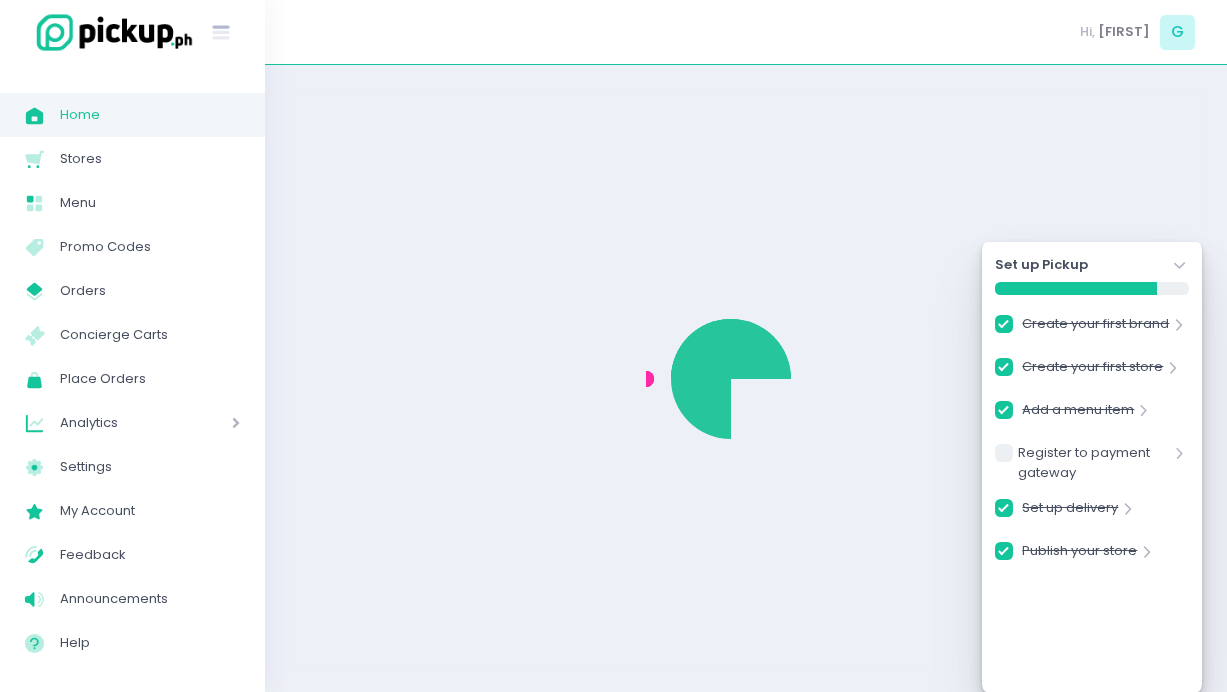checkbox on "true" 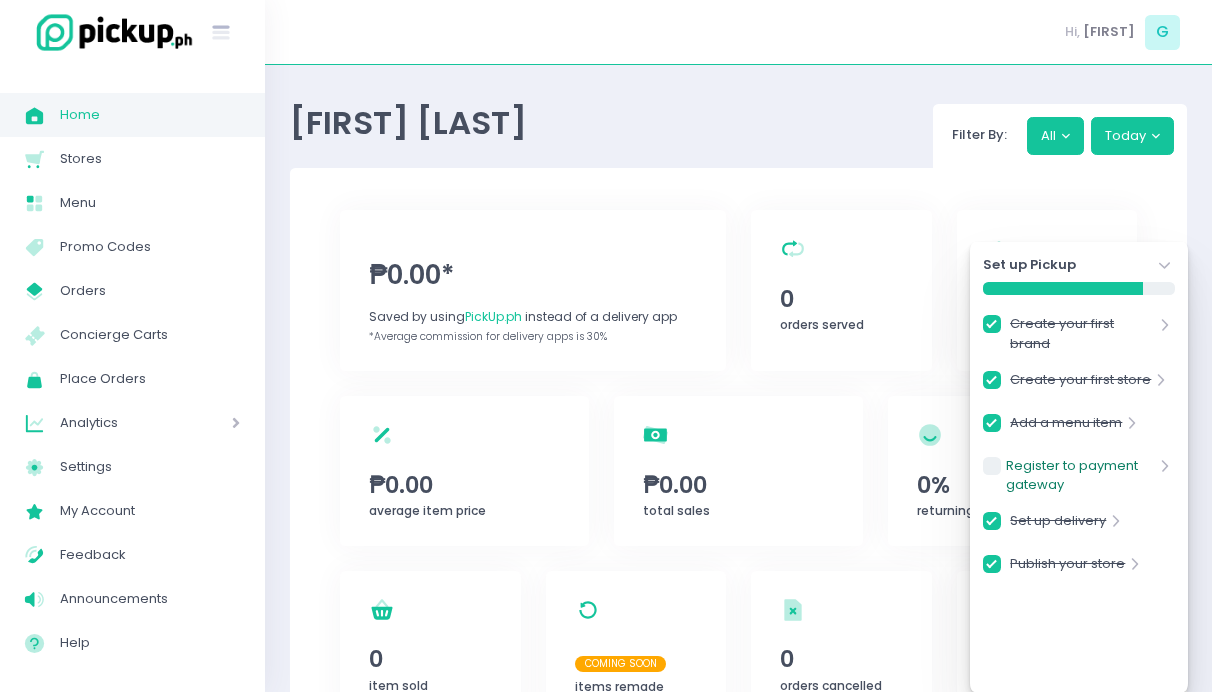 click on "Register to payment gateway" at bounding box center (1080, 475) 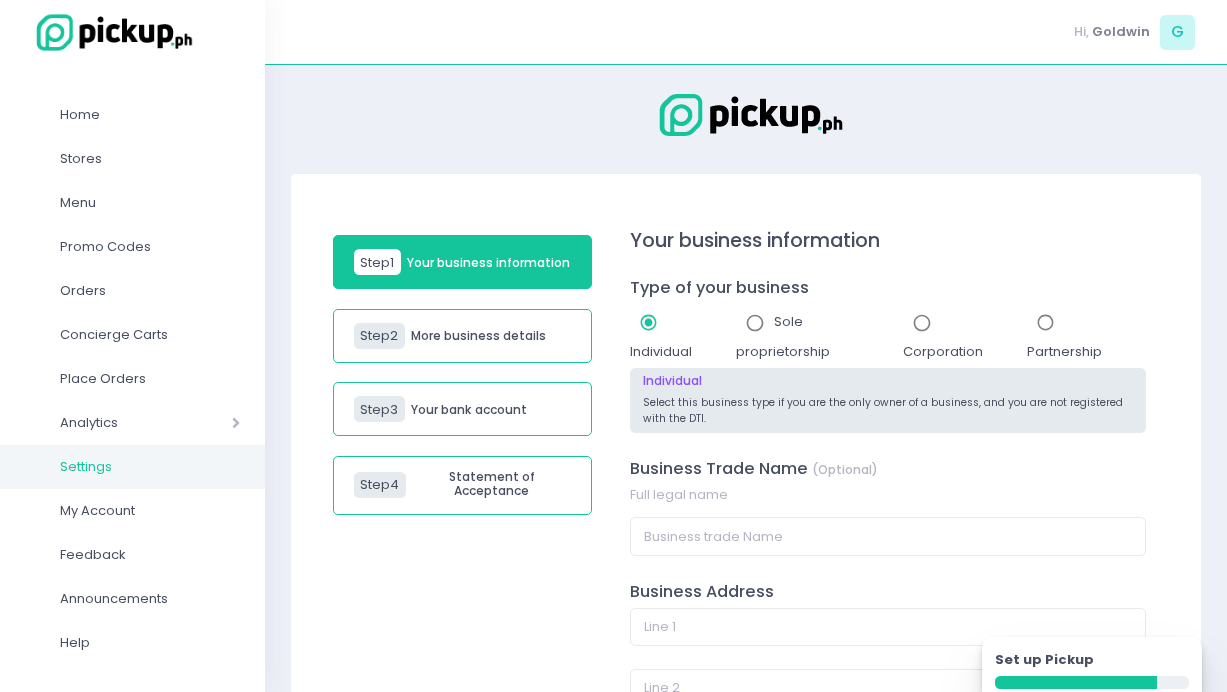 scroll, scrollTop: 0, scrollLeft: 0, axis: both 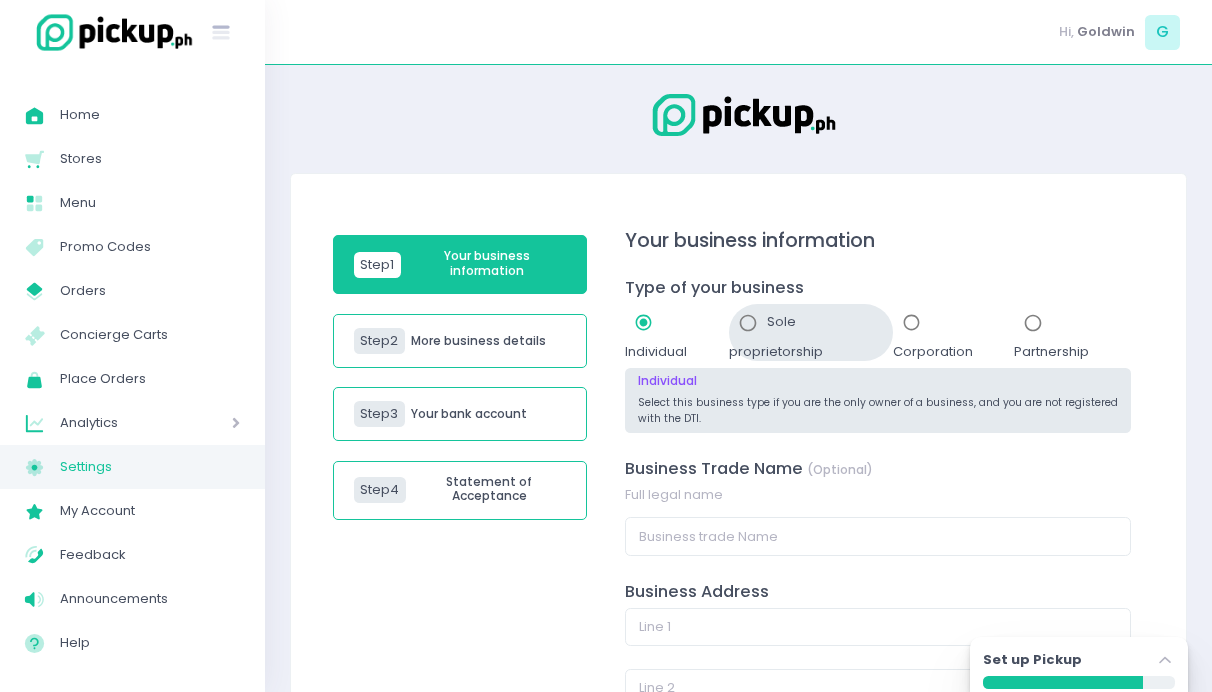 click at bounding box center (748, 323) 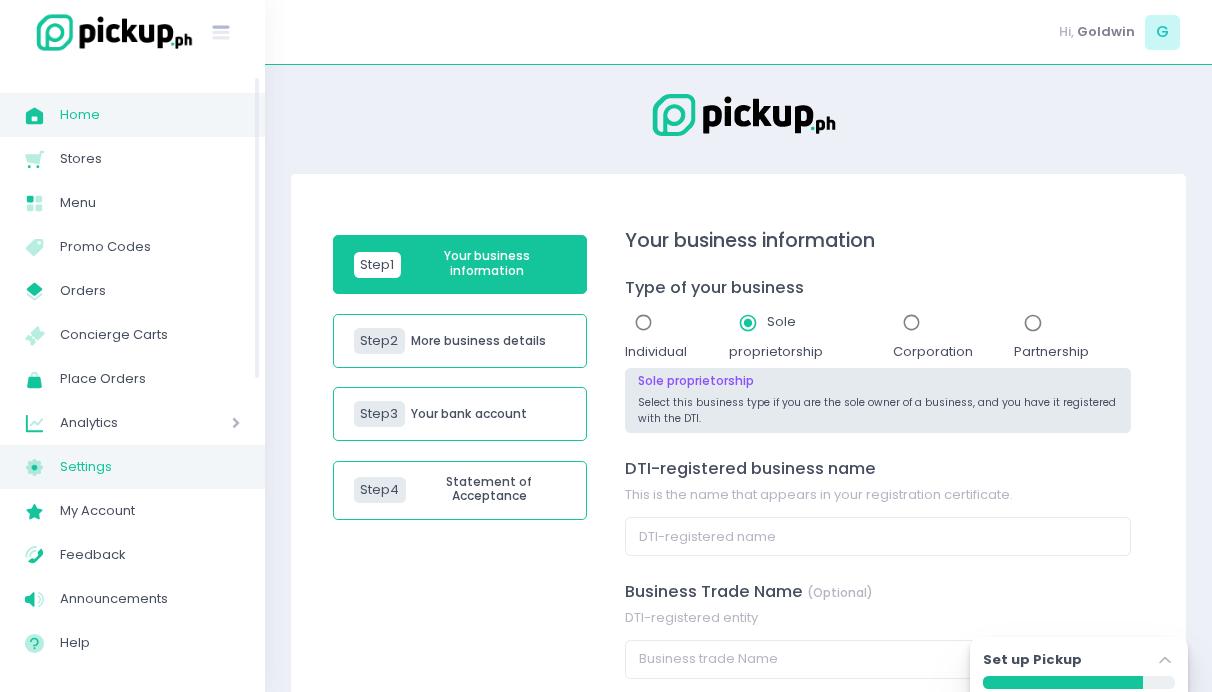 click on "Home" at bounding box center (150, 115) 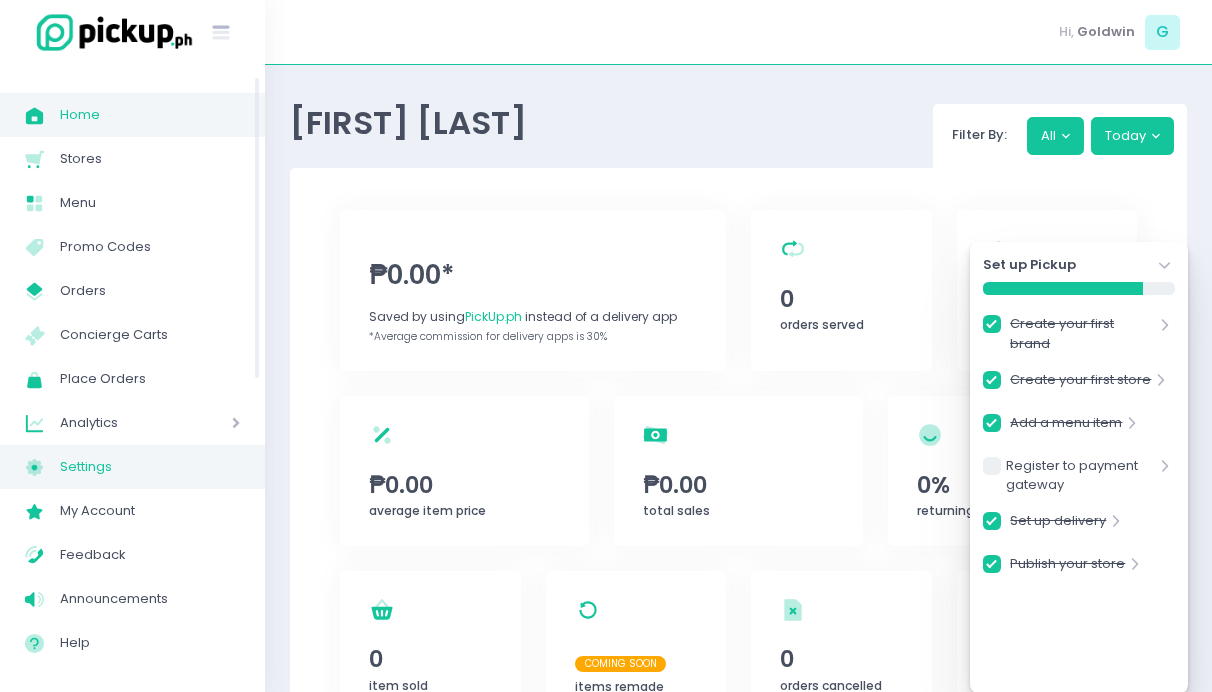 drag, startPoint x: 77, startPoint y: 461, endPoint x: 98, endPoint y: 460, distance: 21.023796 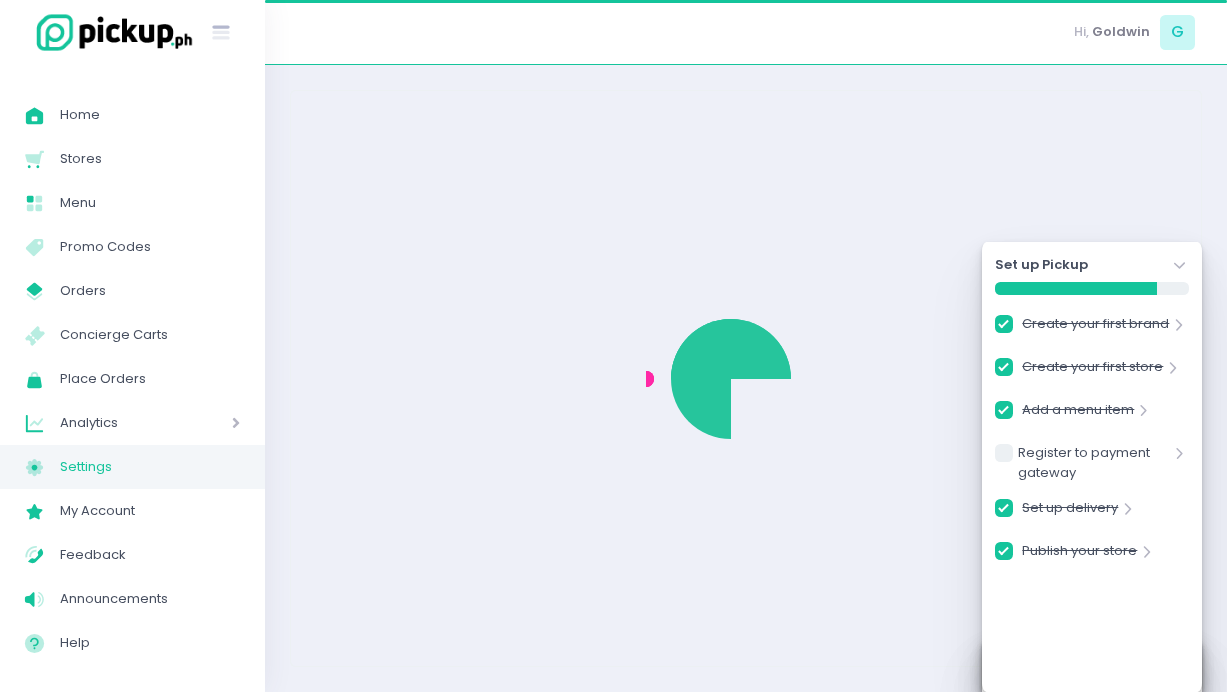 checkbox on "true" 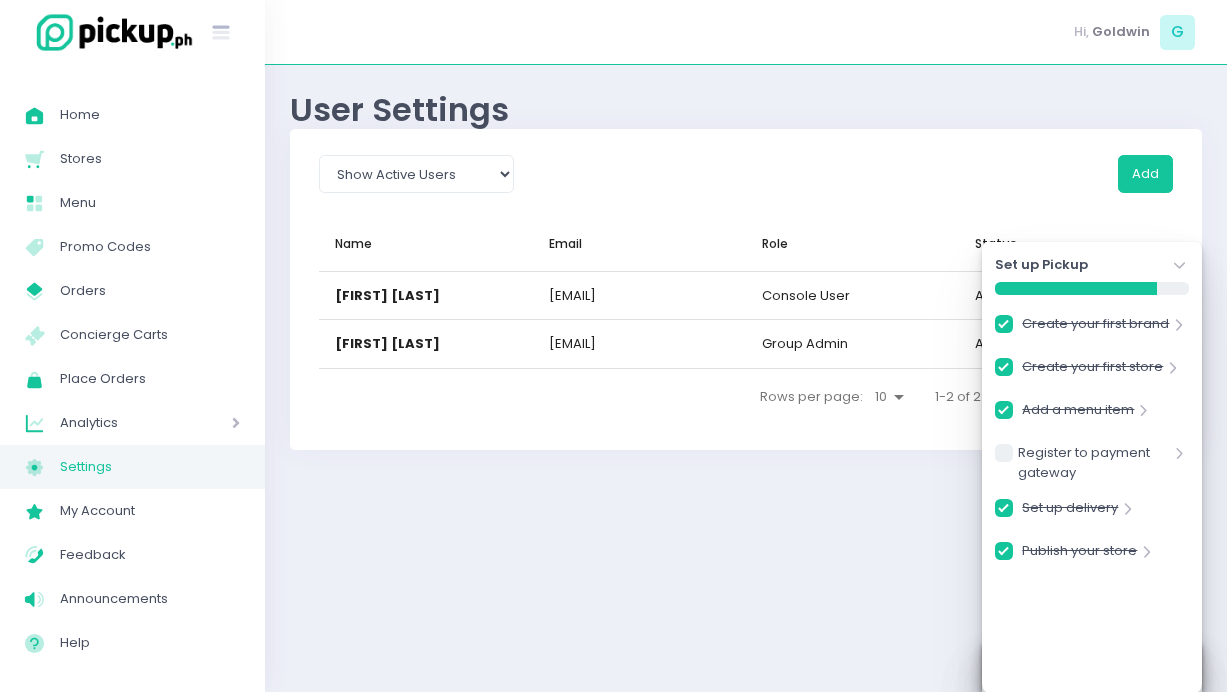 click on "Stockholm-icons / Navigation / Angle-down Created with Sketch." 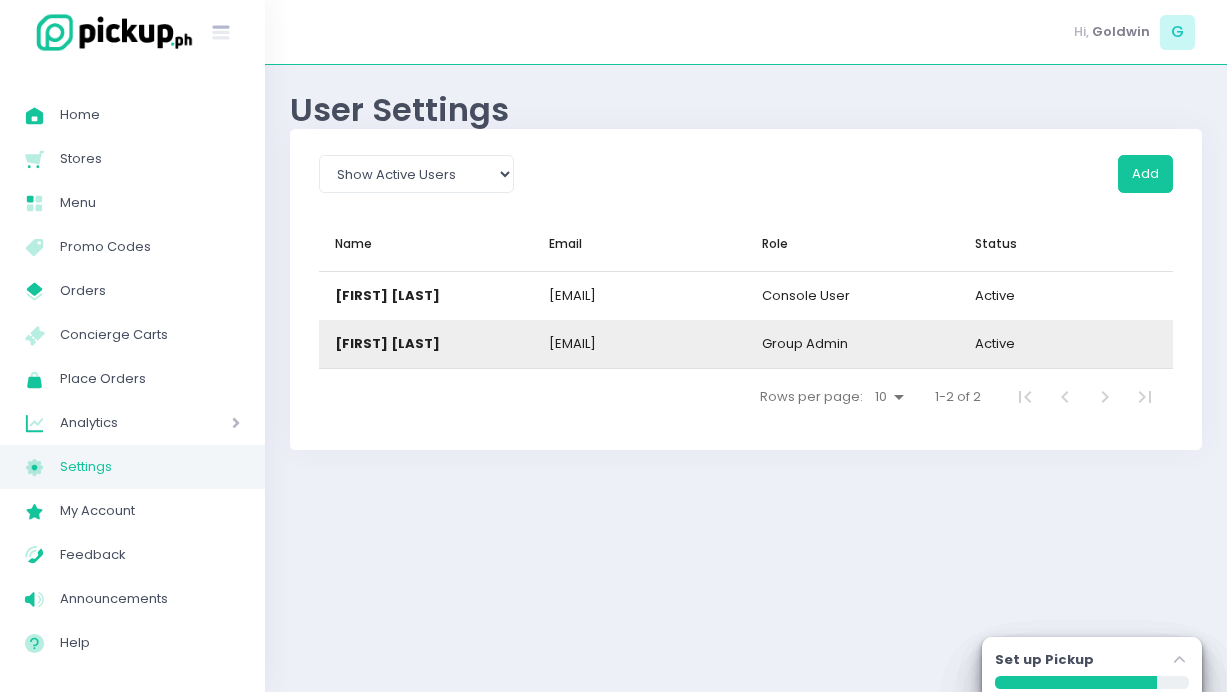 click on "[FIRST] [LAST]" at bounding box center (387, 344) 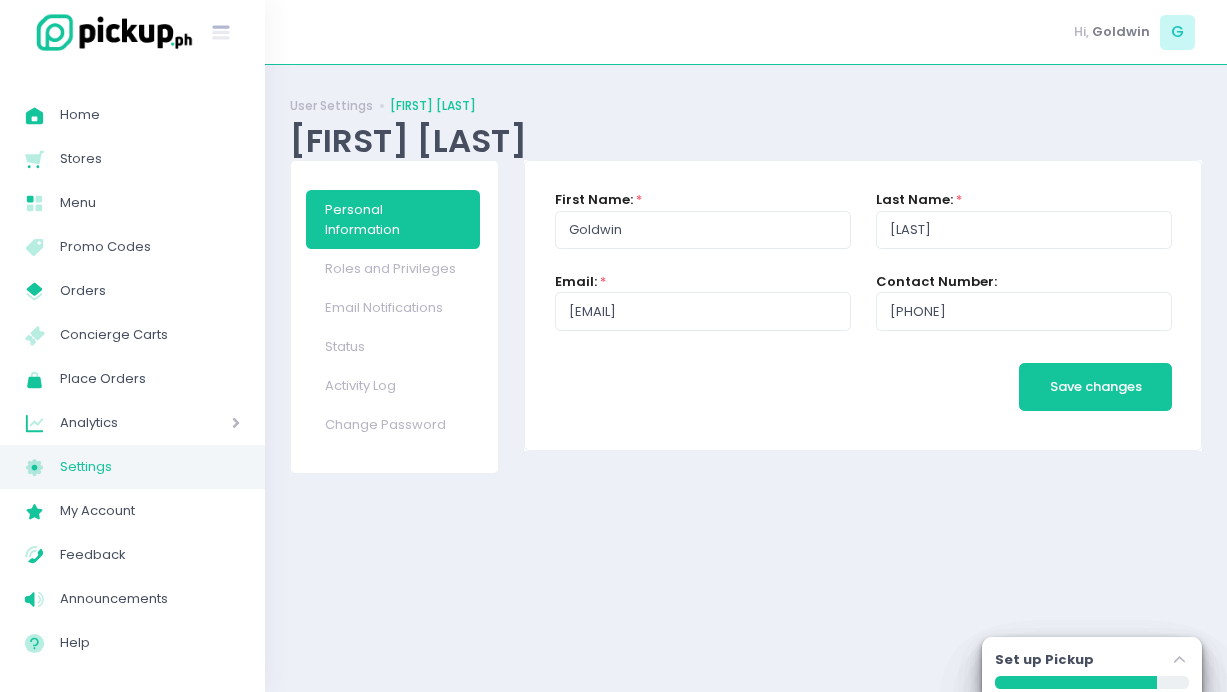 click on "Set up Pickup [CITY]-icons / Navigation / Angle-up Created with Sketch." at bounding box center [1092, 664] 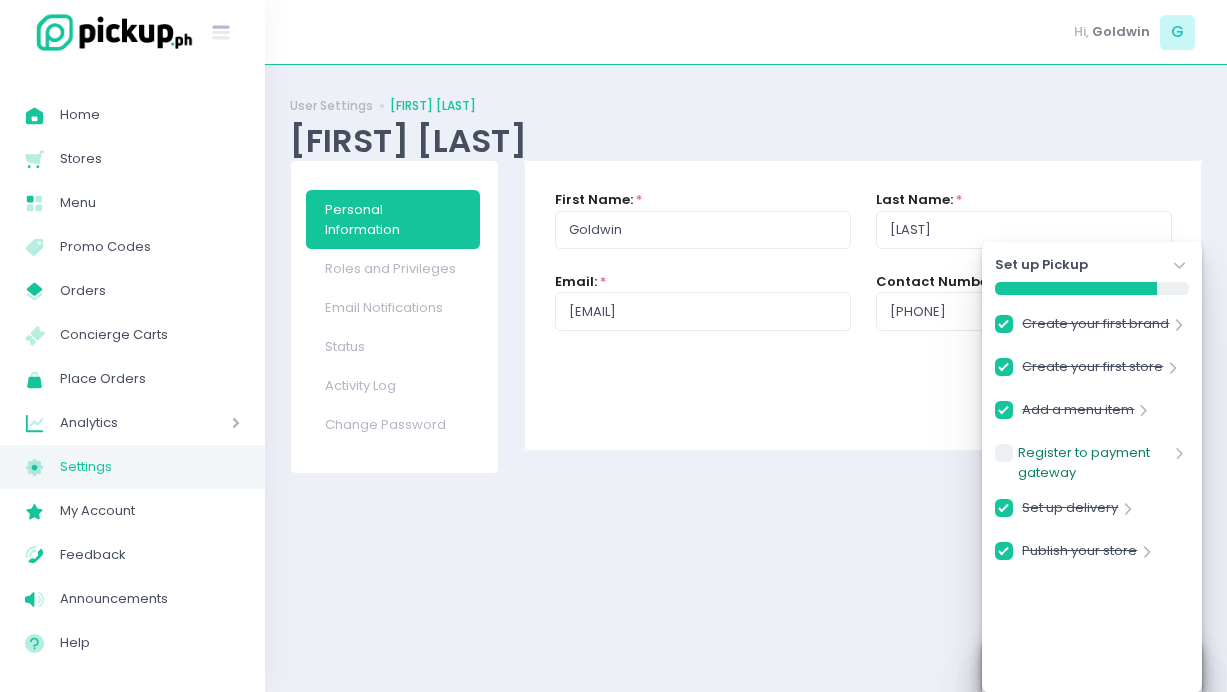 click on "Register to payment gateway" at bounding box center [1093, 462] 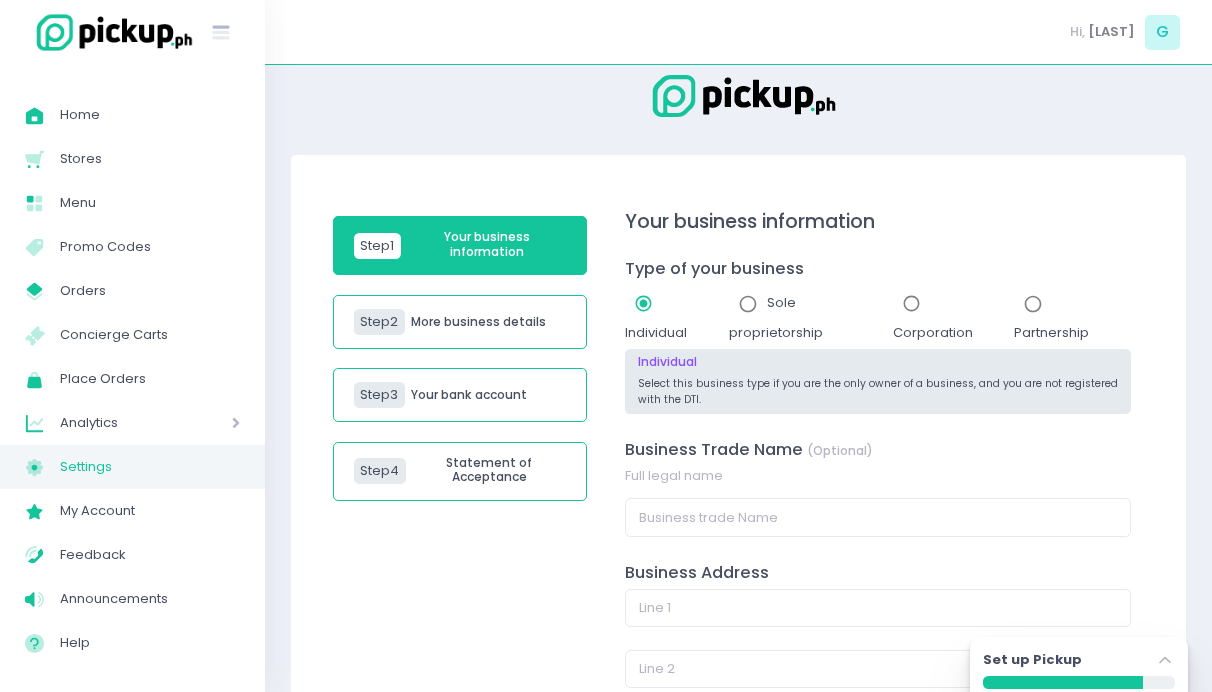 scroll, scrollTop: 21, scrollLeft: 0, axis: vertical 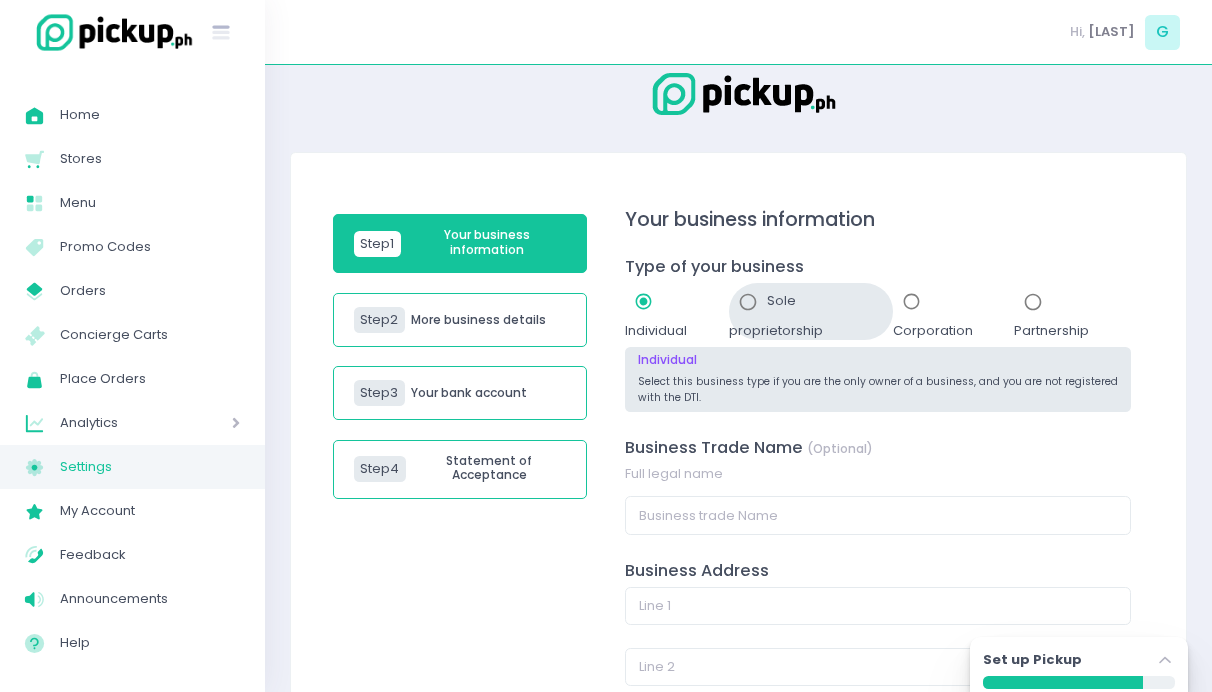 click at bounding box center [748, 302] 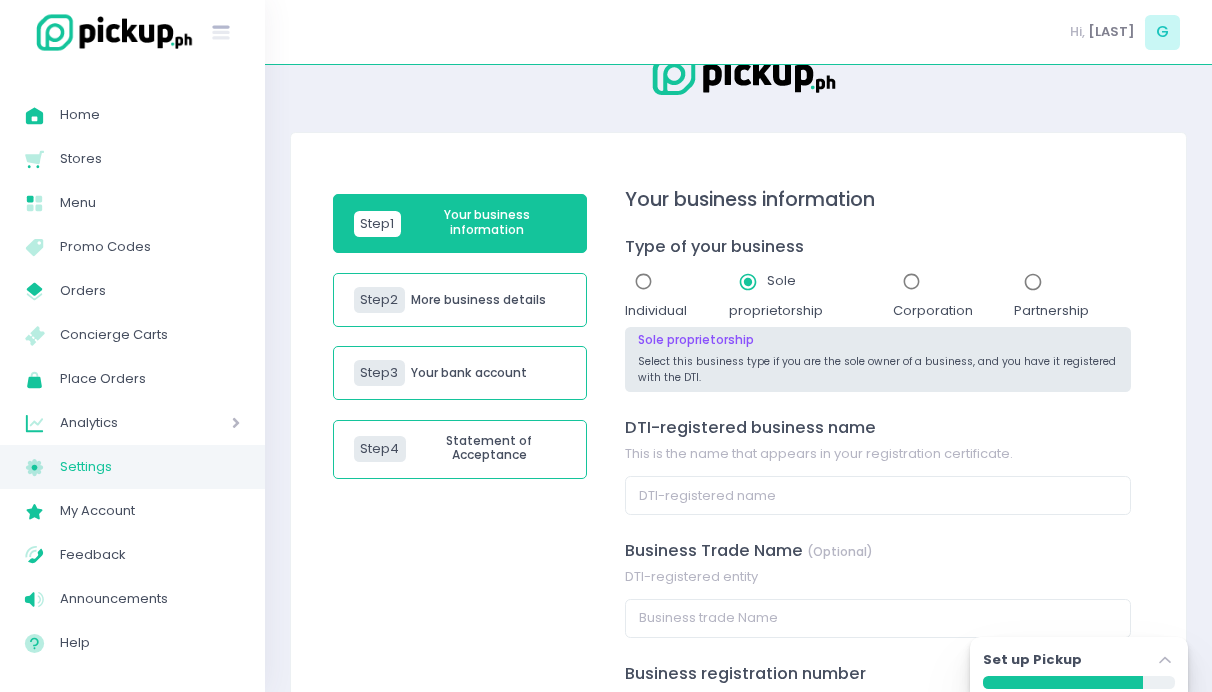 scroll, scrollTop: 43, scrollLeft: 0, axis: vertical 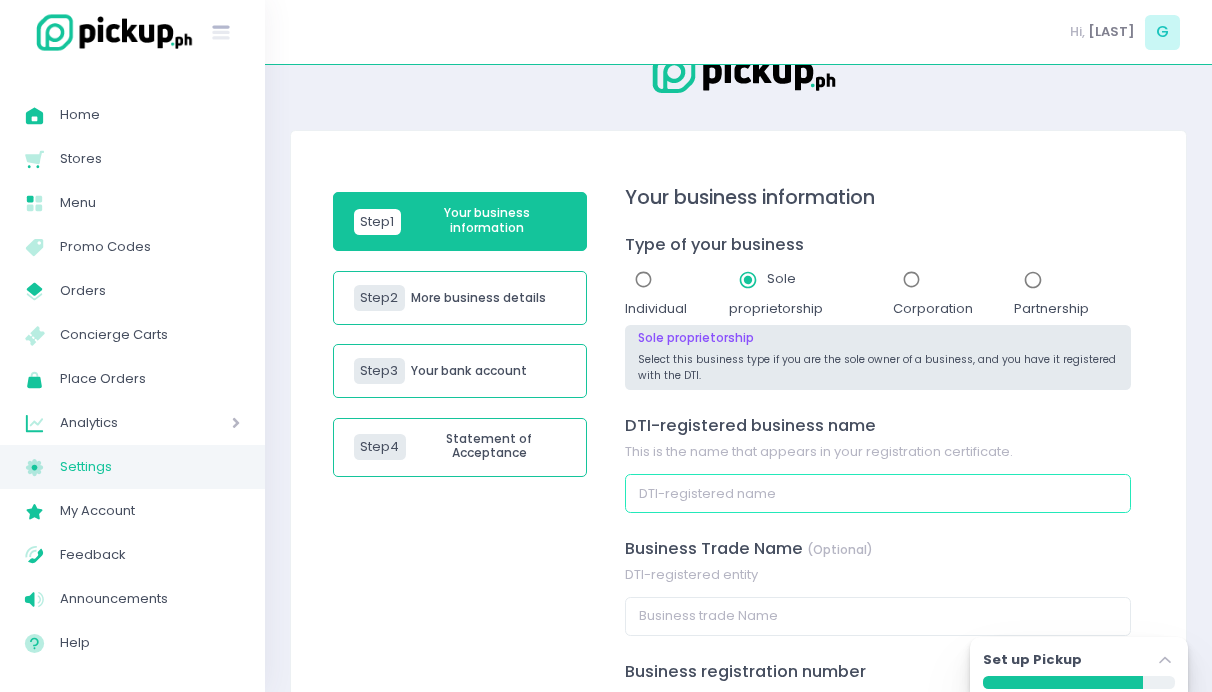 click at bounding box center (878, 493) 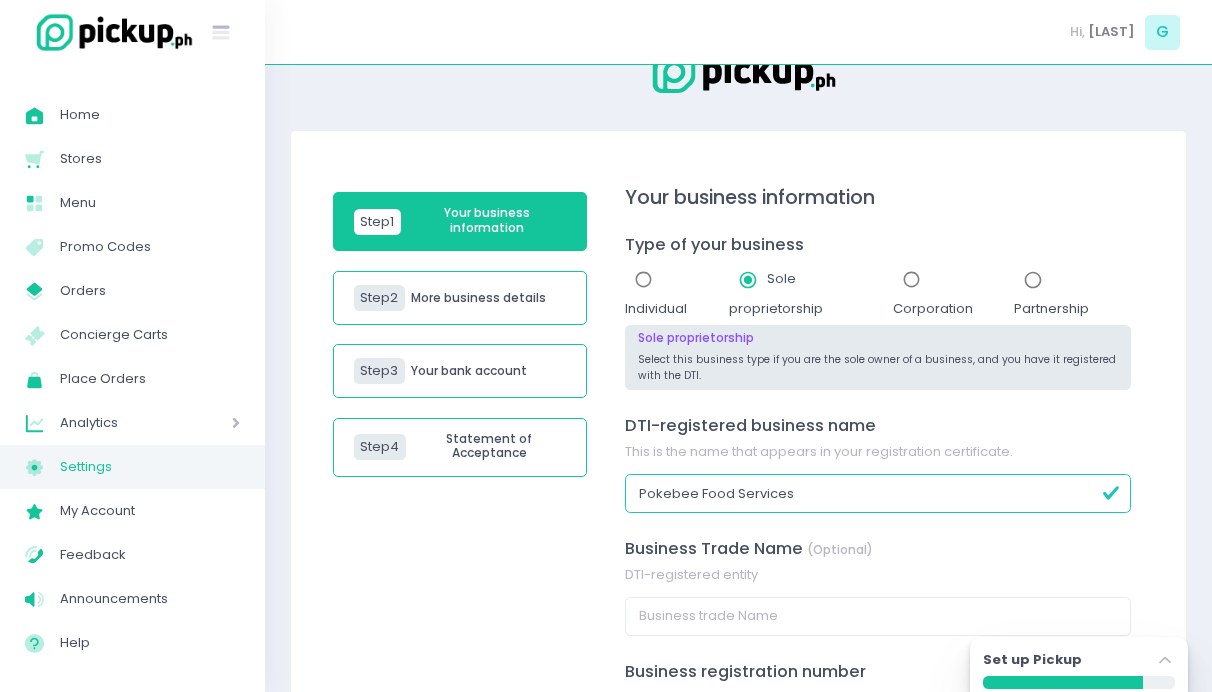 type on "Pokebee Food Services" 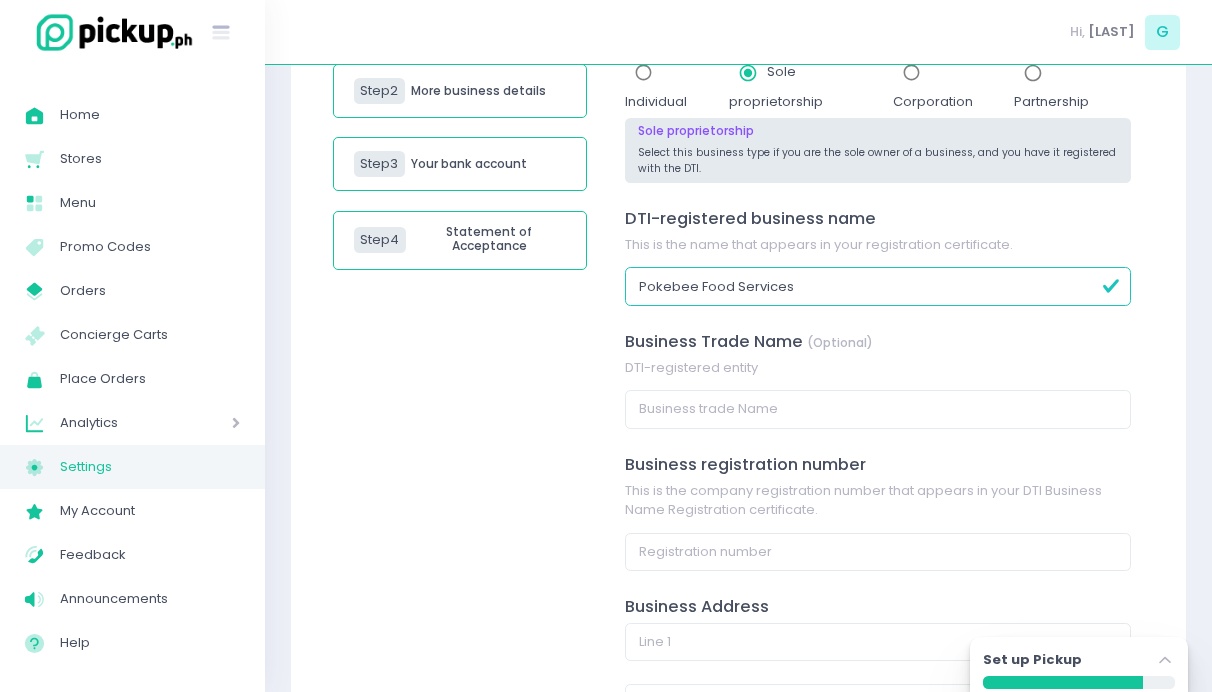scroll, scrollTop: 250, scrollLeft: 0, axis: vertical 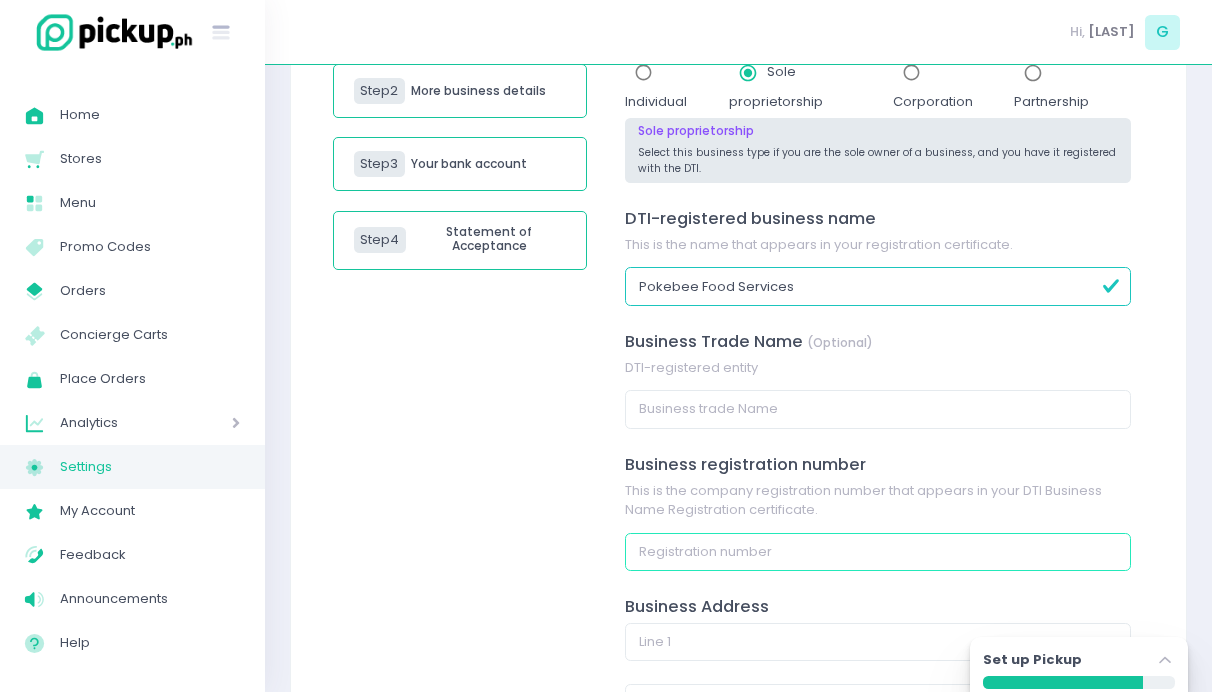 click at bounding box center (878, 552) 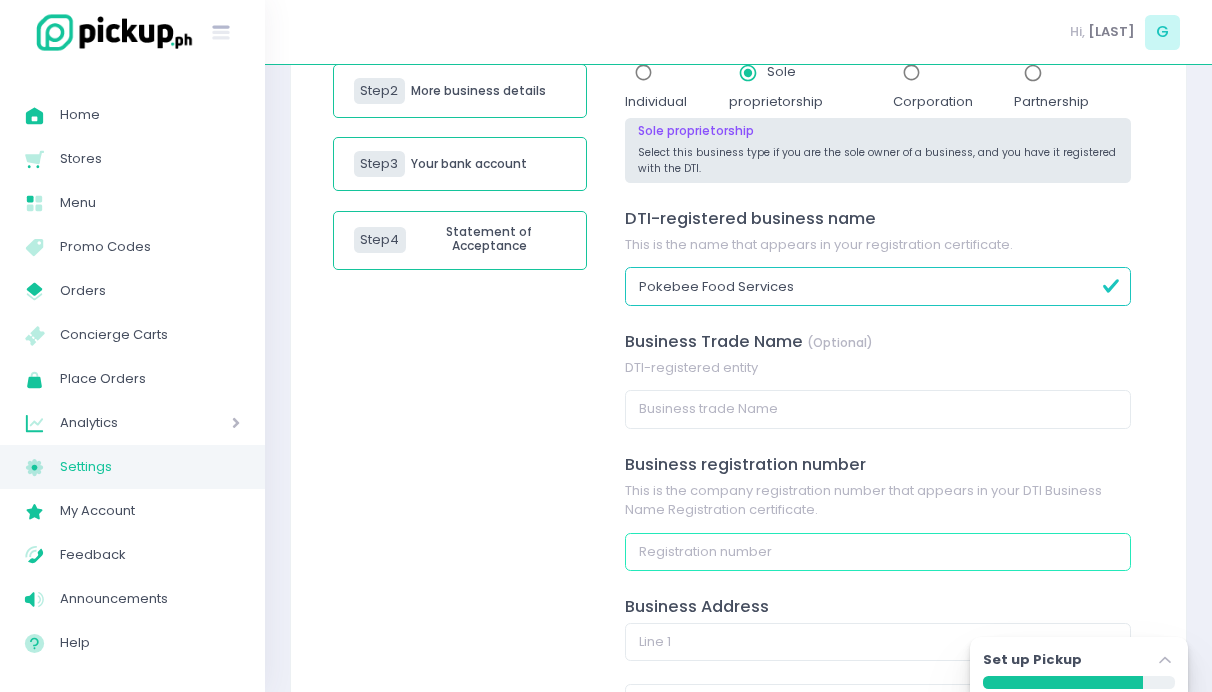 click at bounding box center (878, 552) 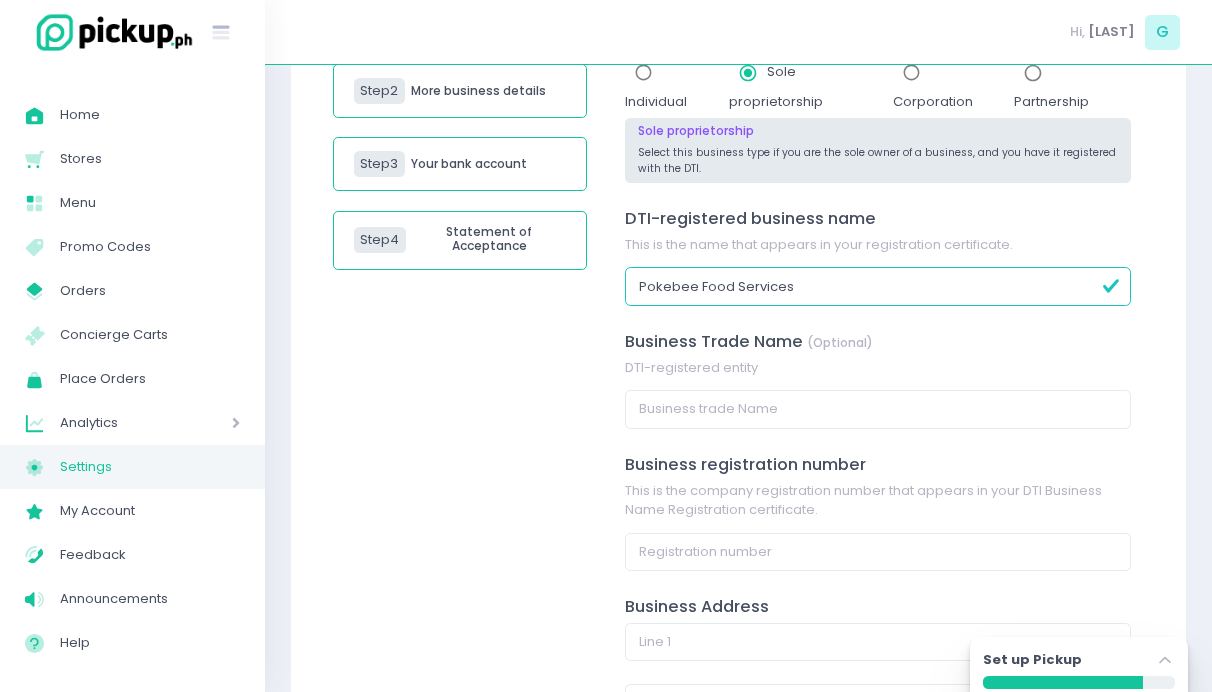 click on "Step  1 Your business information Step  2 More business details Step  3 Your bank account Step  4 Statement of Acceptance" at bounding box center [460, 541] 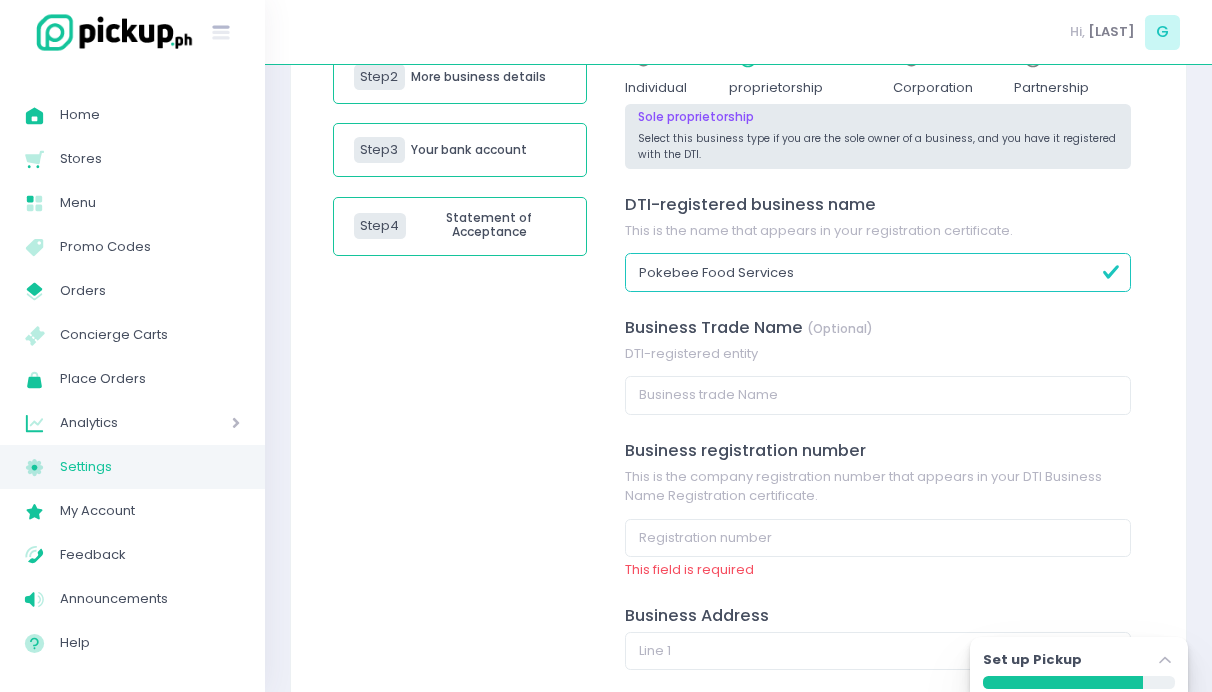 scroll, scrollTop: 244, scrollLeft: 0, axis: vertical 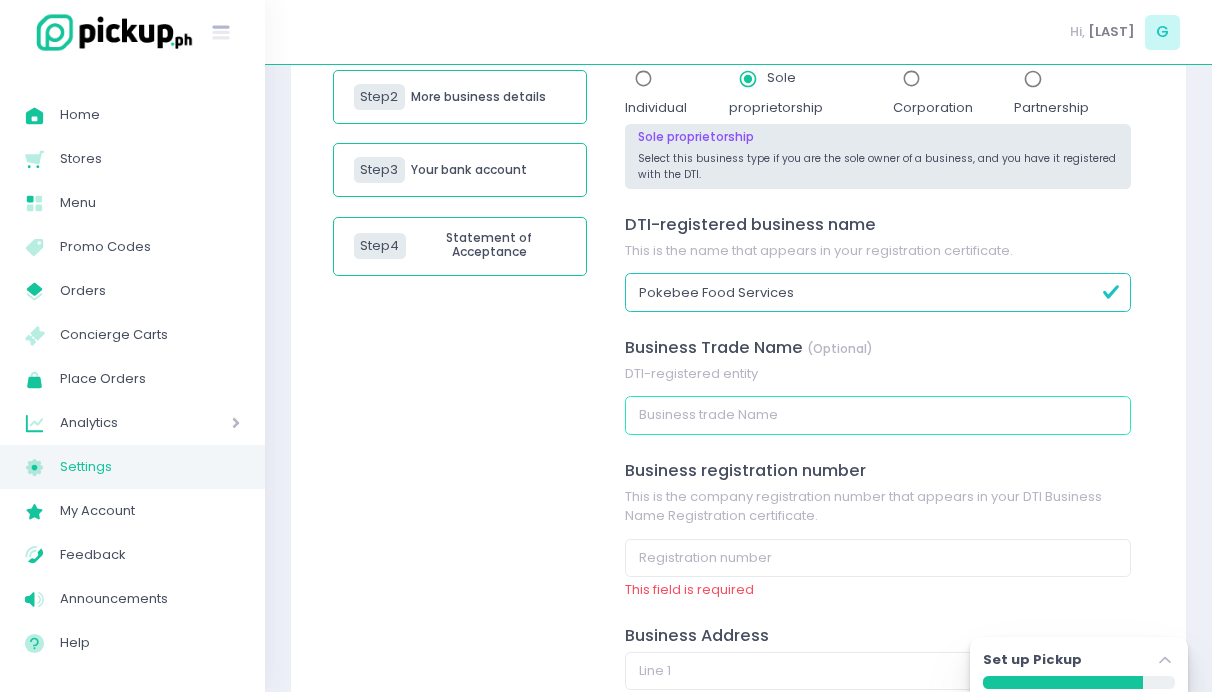 click at bounding box center (878, 415) 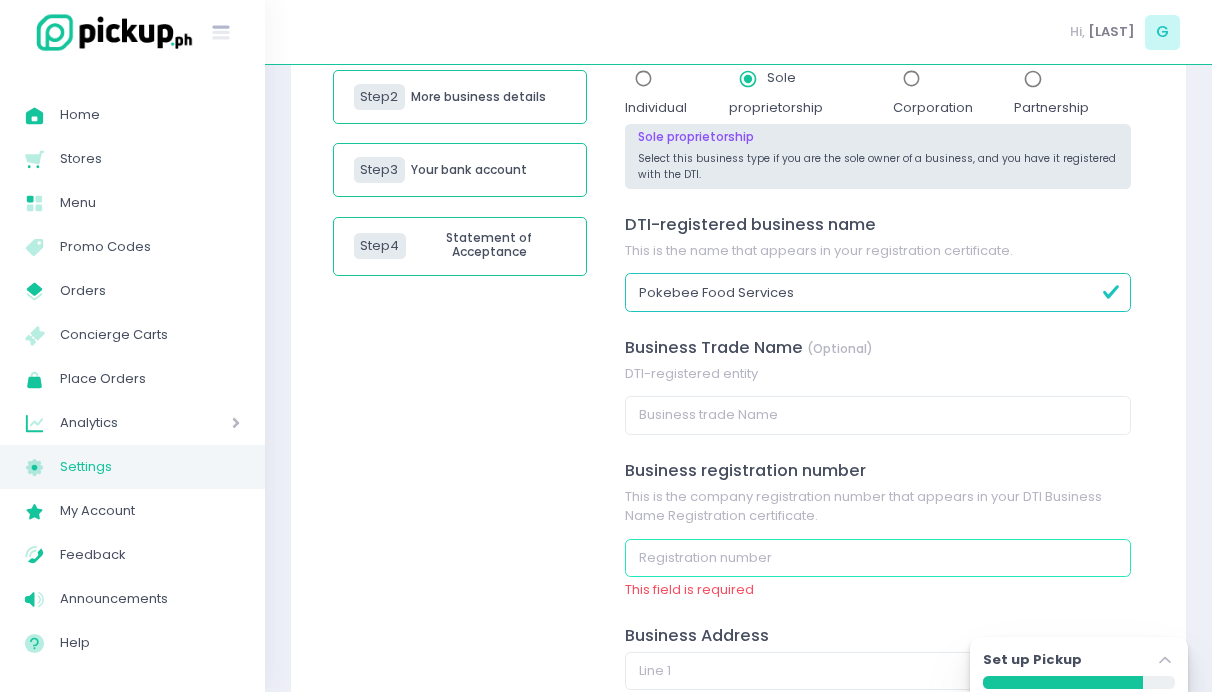click at bounding box center [878, 558] 